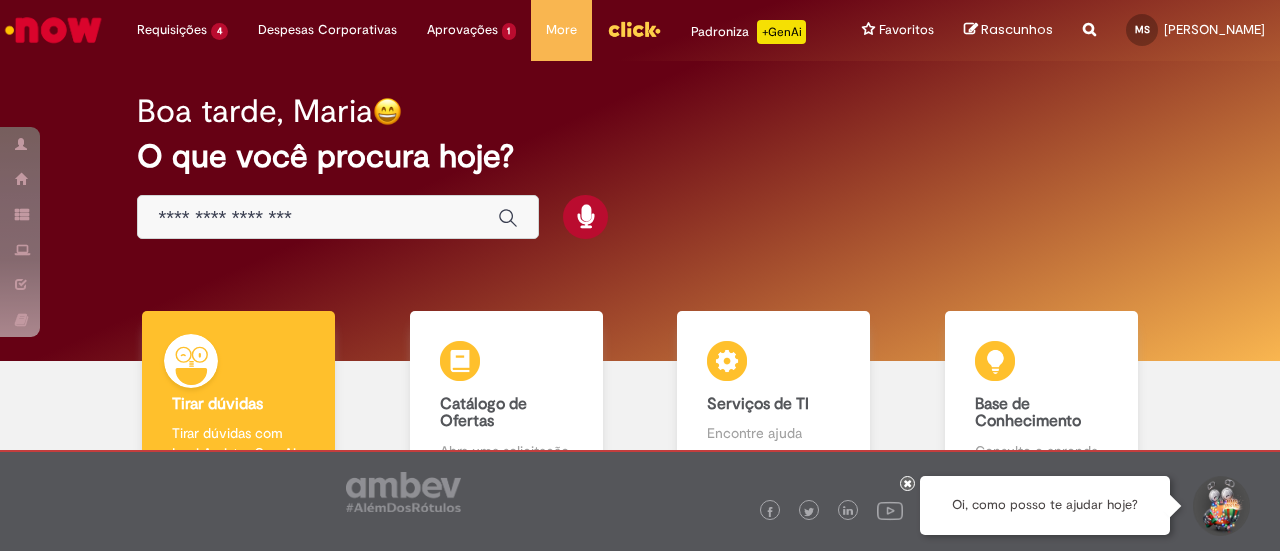 scroll, scrollTop: 0, scrollLeft: 0, axis: both 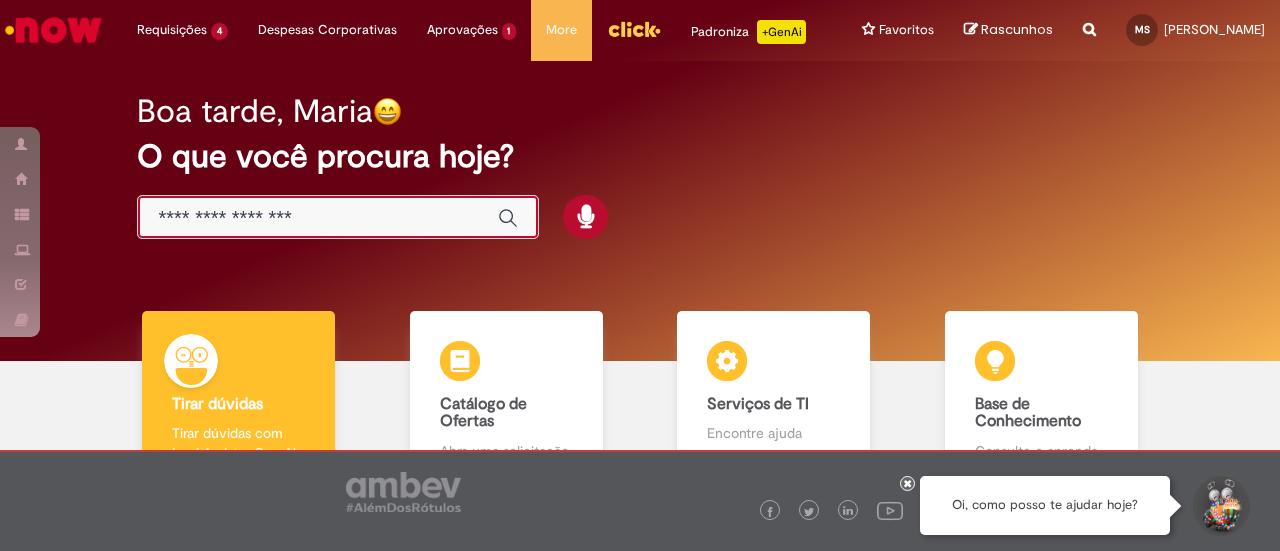 click at bounding box center [318, 218] 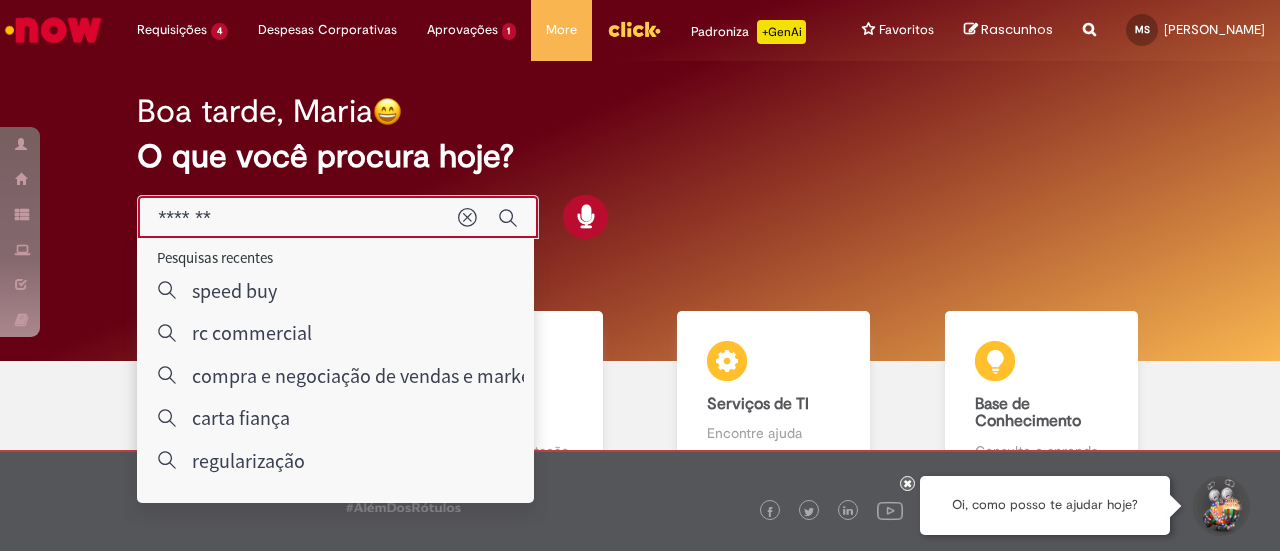 type on "*******" 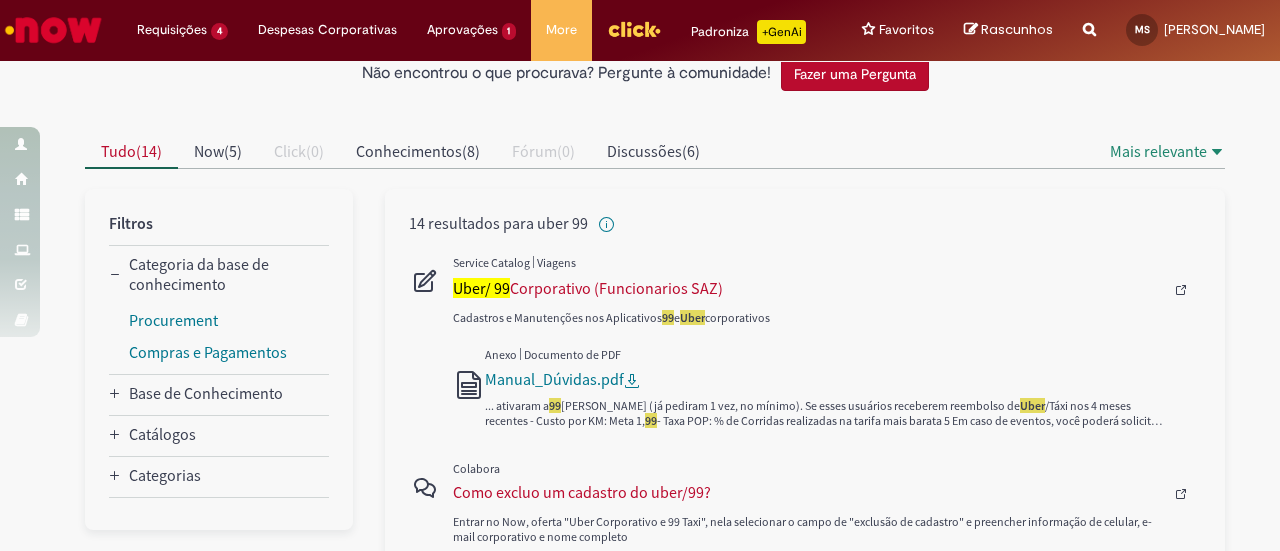 scroll, scrollTop: 200, scrollLeft: 0, axis: vertical 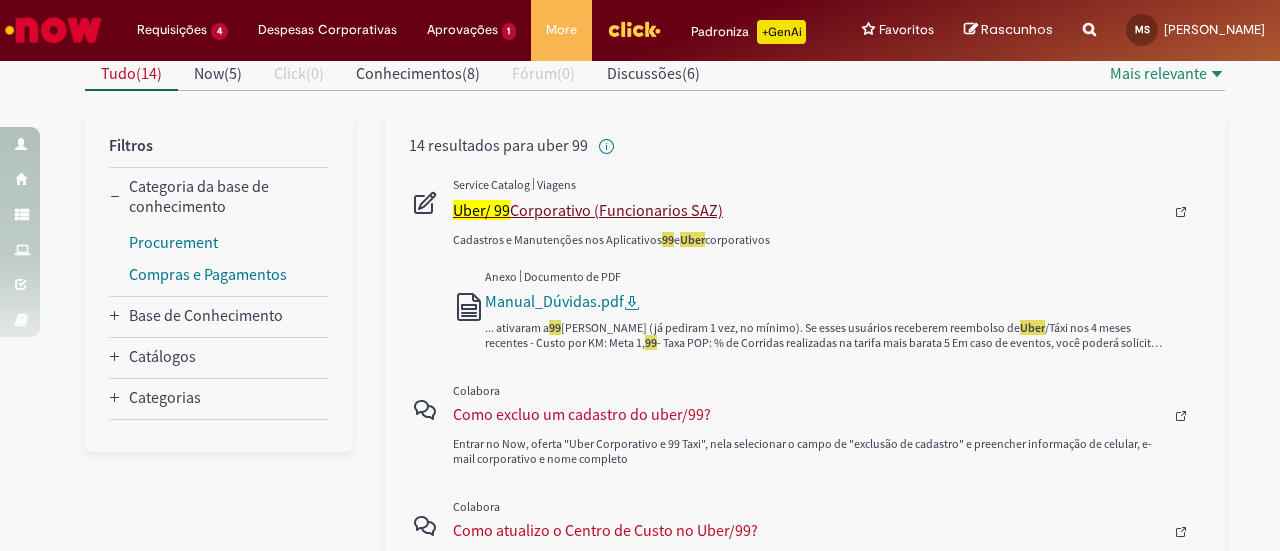 click on "Uber/ 99  Corporativo (Funcionarios SAZ)" at bounding box center [808, 210] 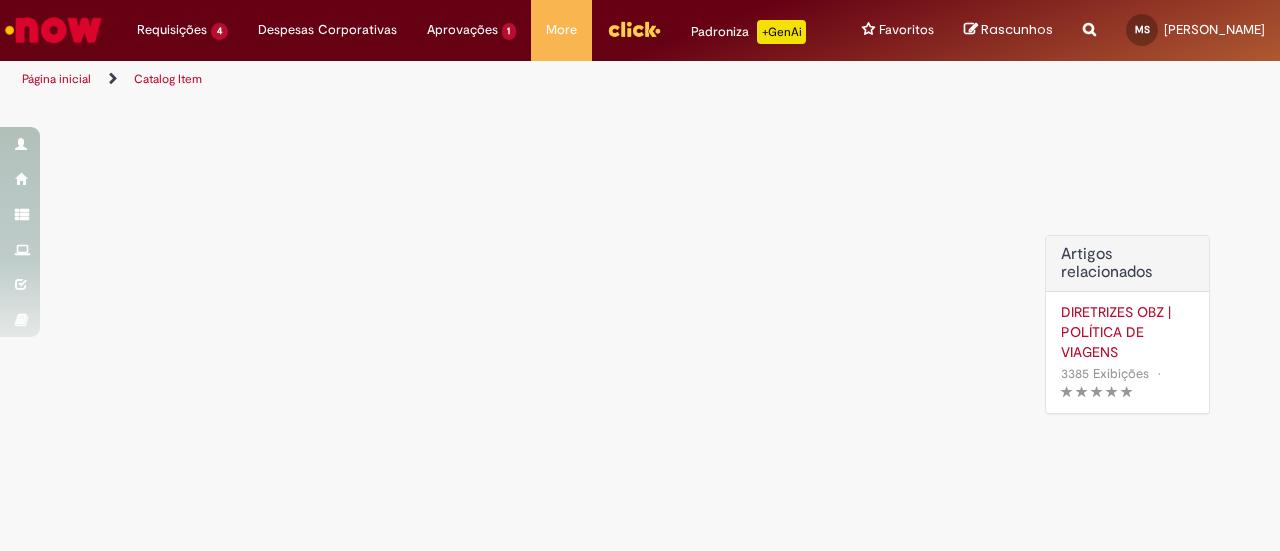 scroll, scrollTop: 0, scrollLeft: 0, axis: both 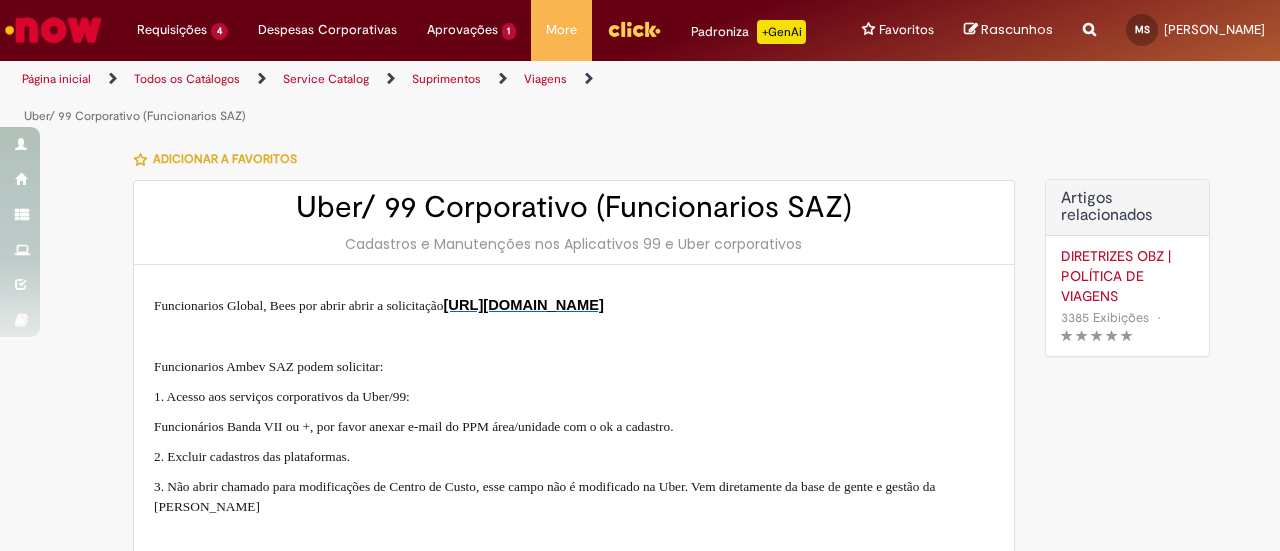 type on "********" 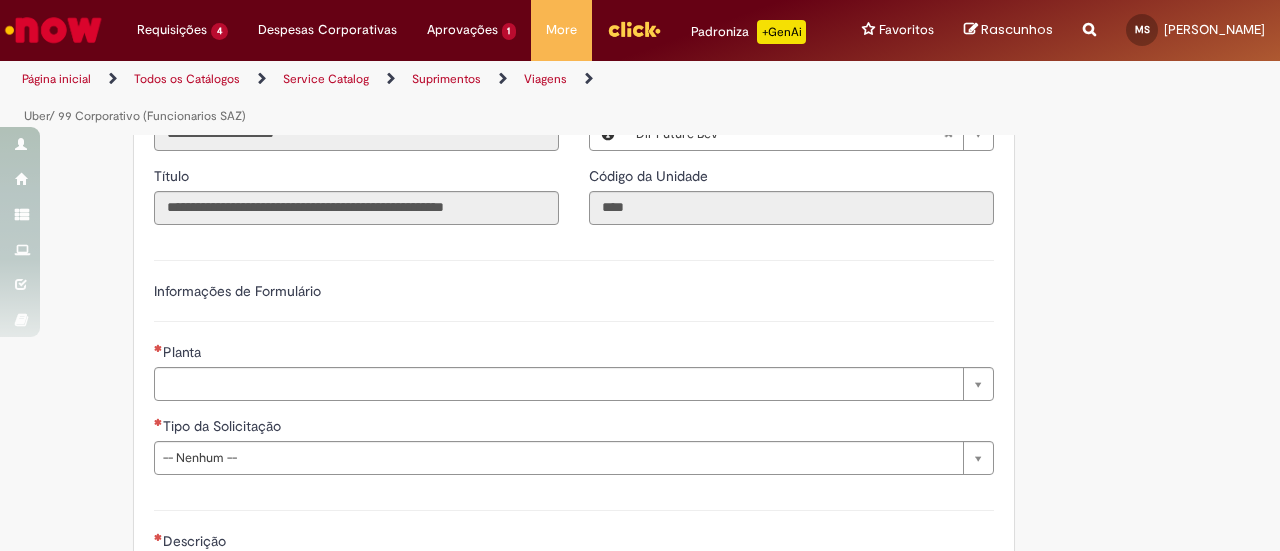 scroll, scrollTop: 700, scrollLeft: 0, axis: vertical 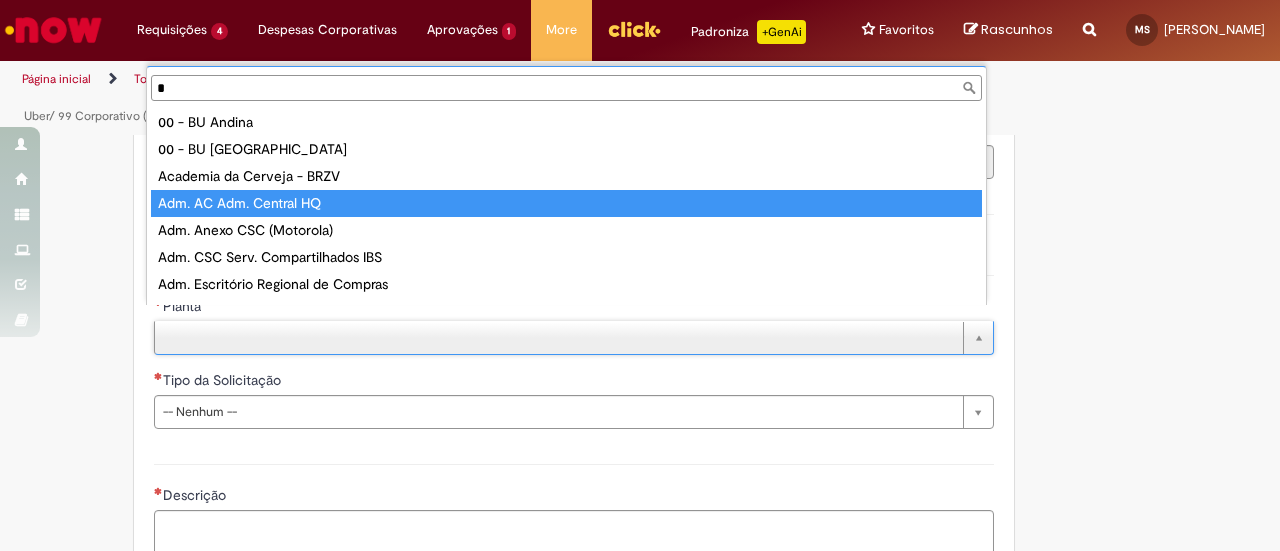 type on "*" 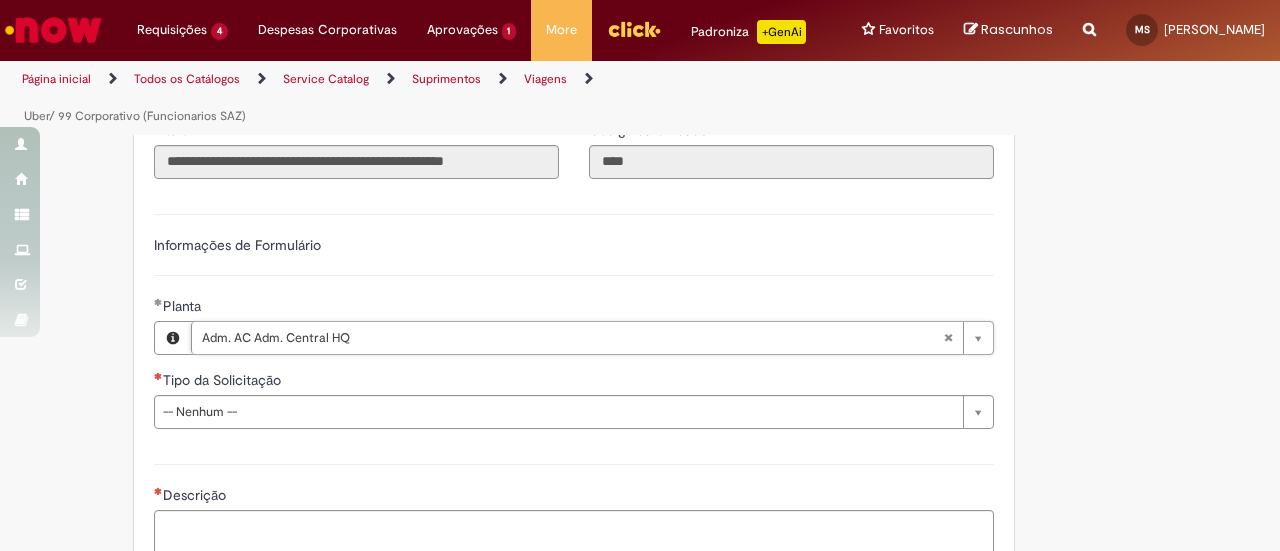 scroll, scrollTop: 800, scrollLeft: 0, axis: vertical 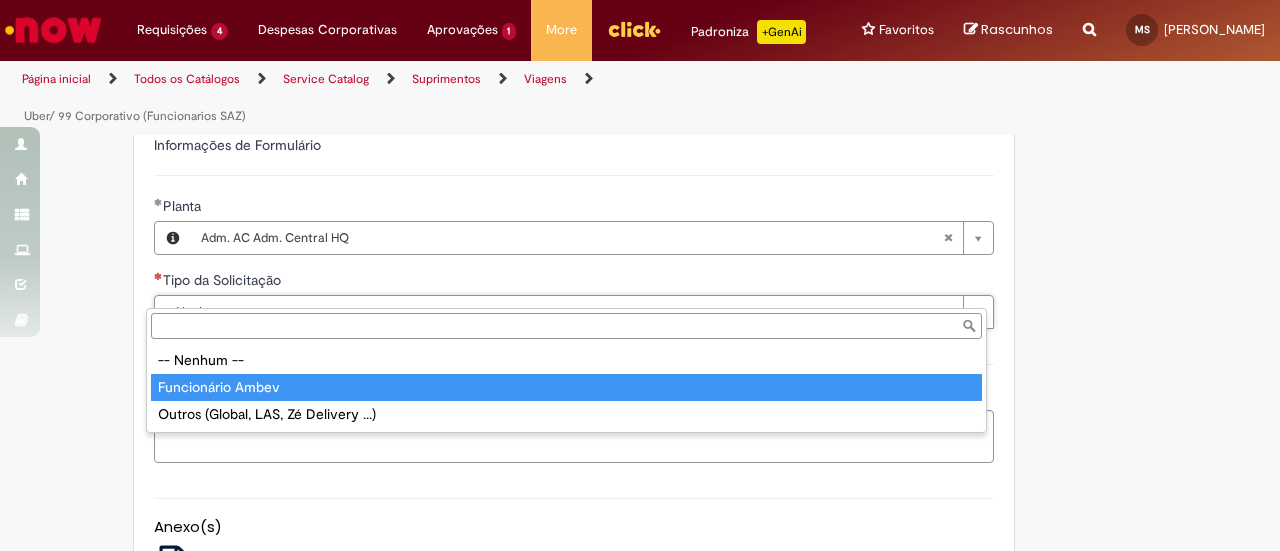 type on "**********" 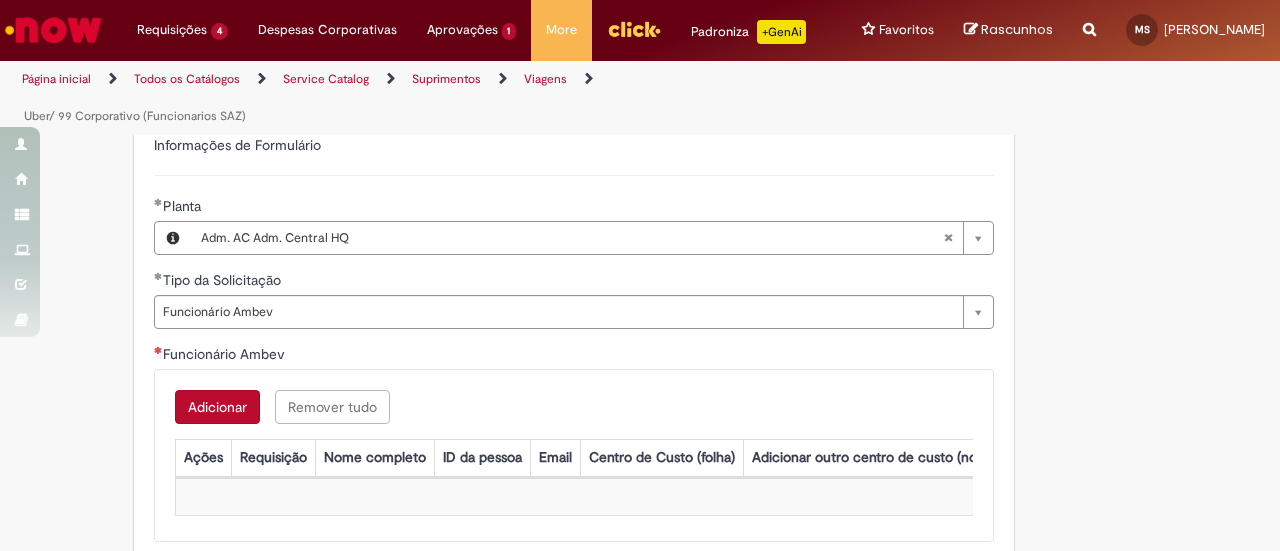 click on "Funcionário Ambev" at bounding box center [574, 356] 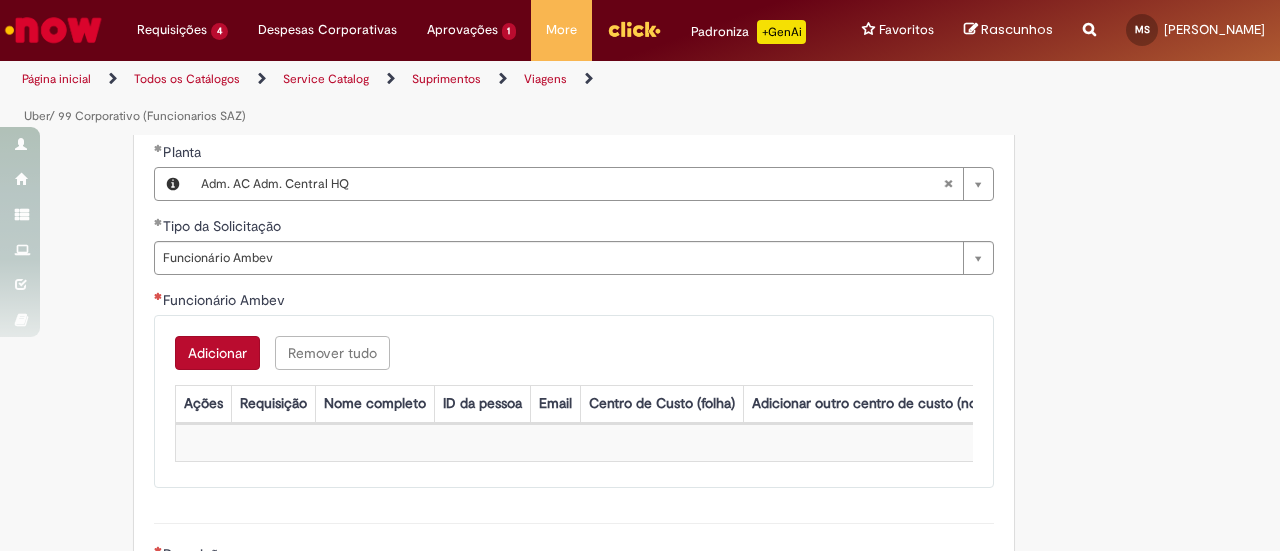 scroll, scrollTop: 900, scrollLeft: 0, axis: vertical 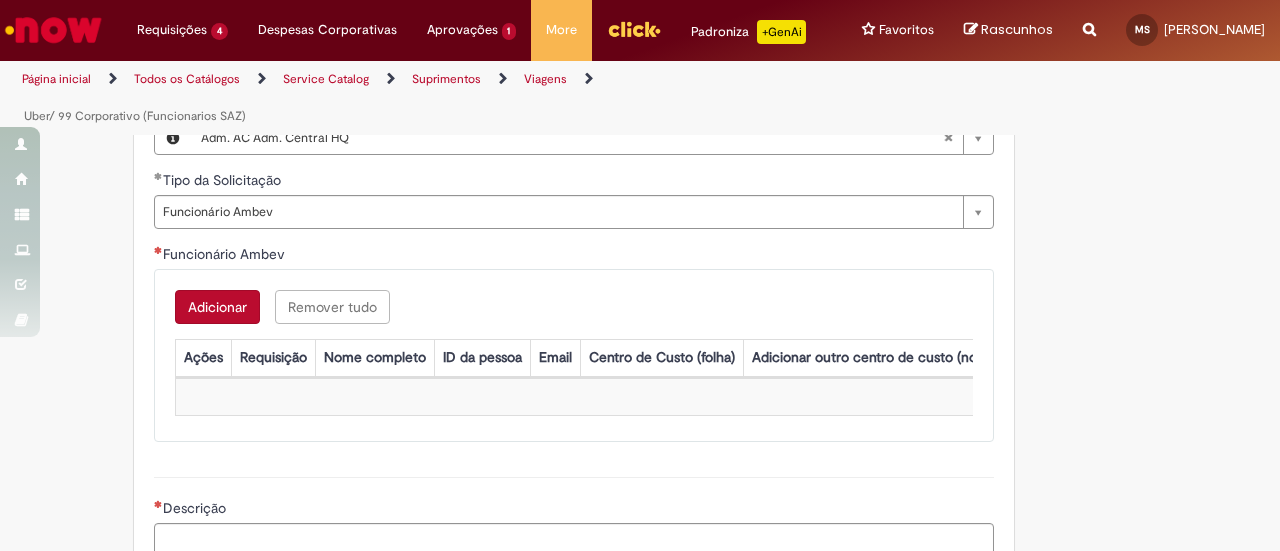 click on "Adicionar" at bounding box center [217, 307] 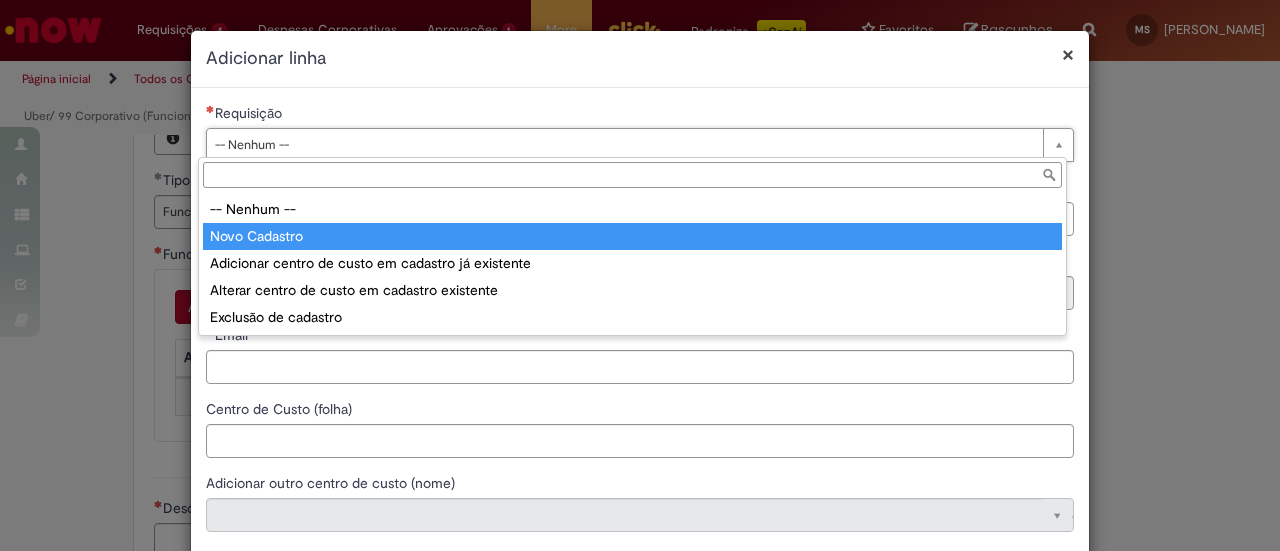 type on "**********" 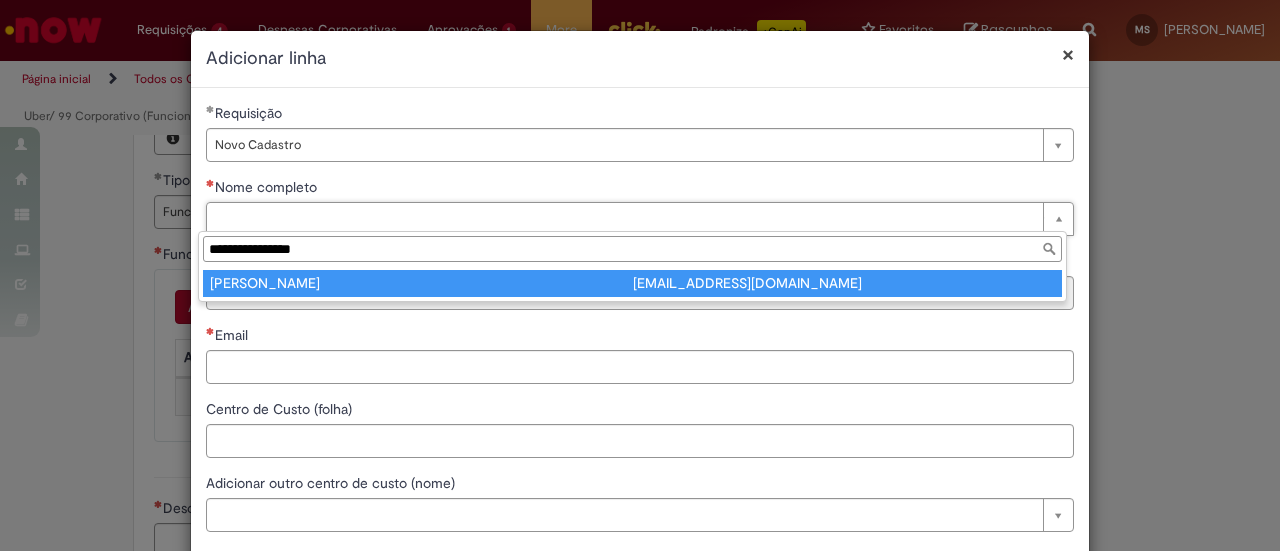 type on "**********" 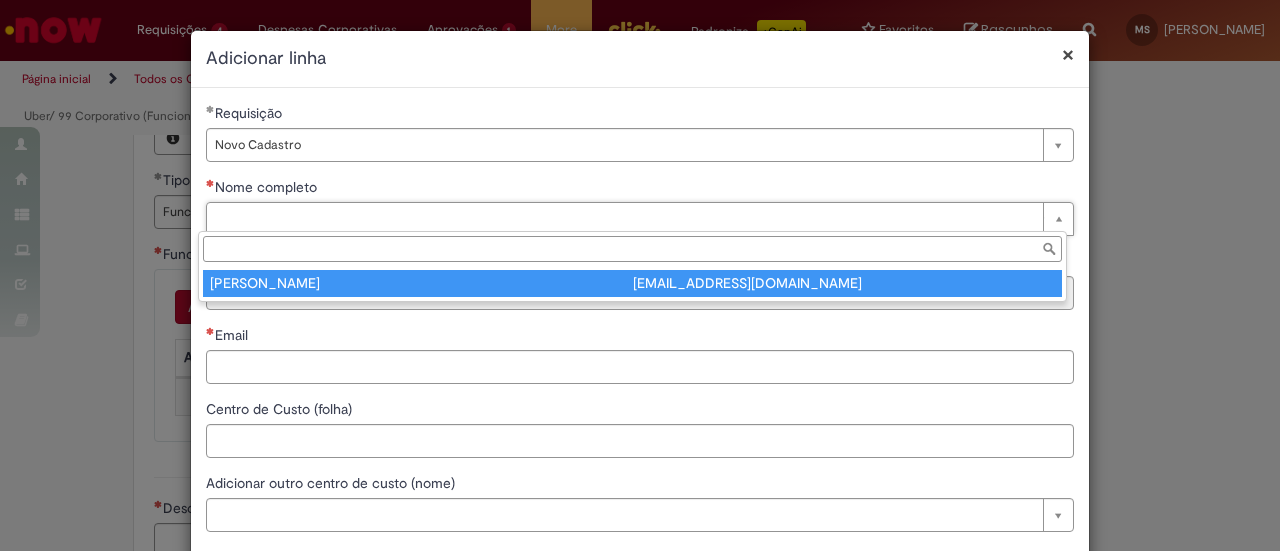 type on "********" 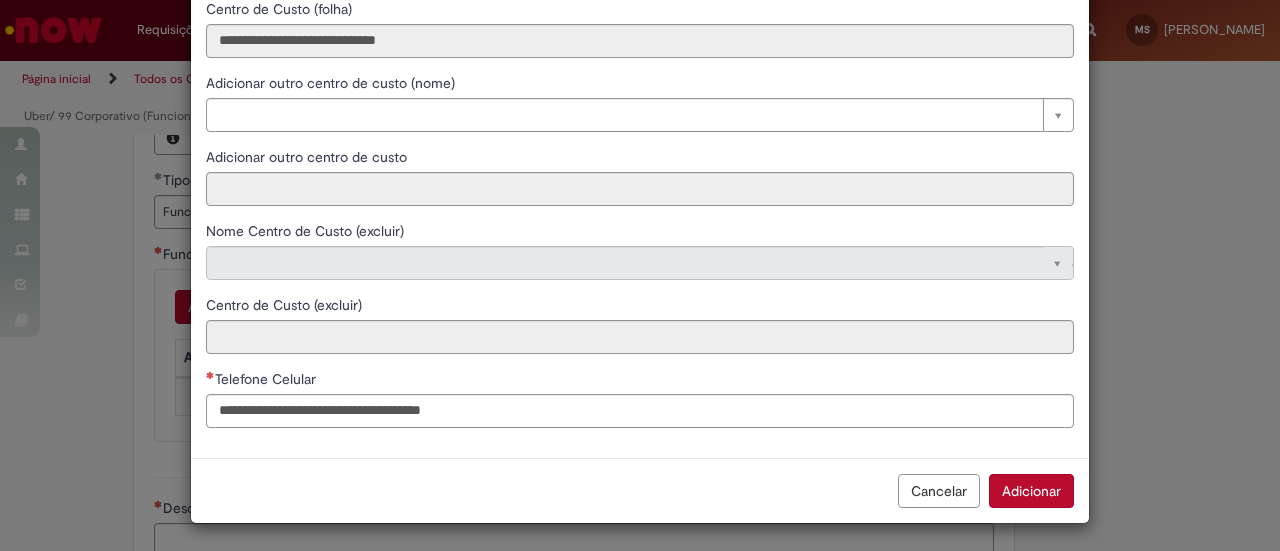scroll, scrollTop: 400, scrollLeft: 0, axis: vertical 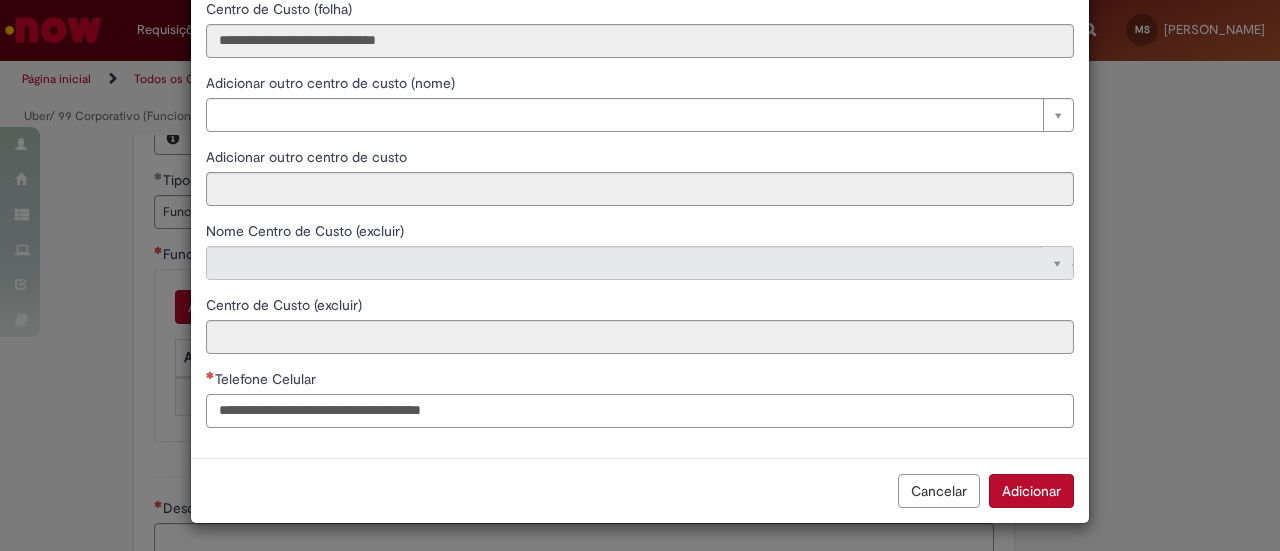 click on "Telefone Celular" at bounding box center [640, 411] 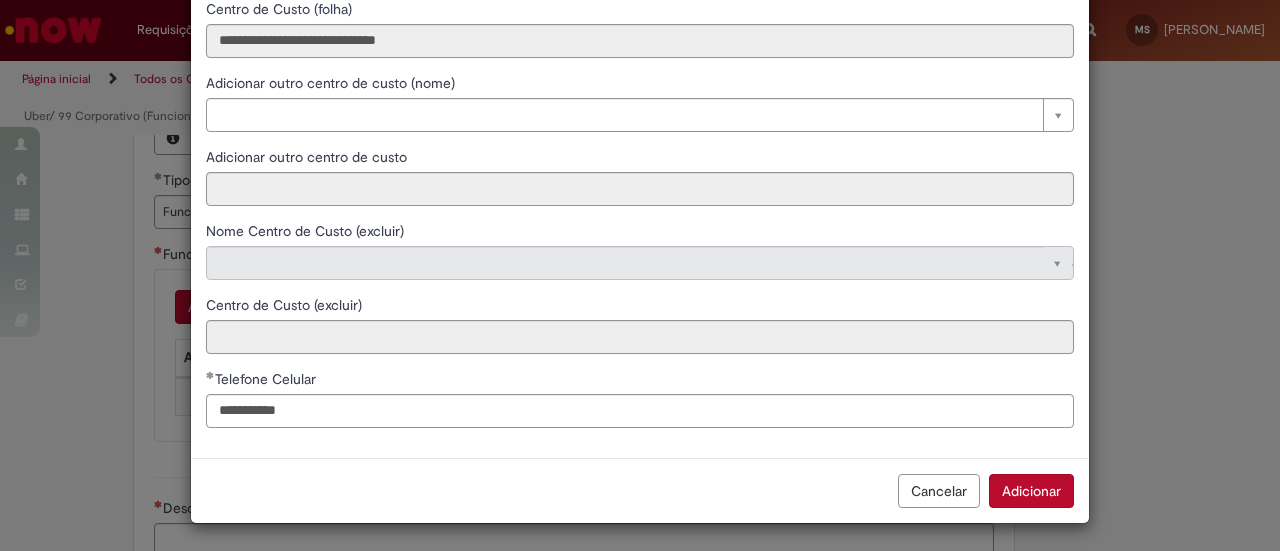 type on "**********" 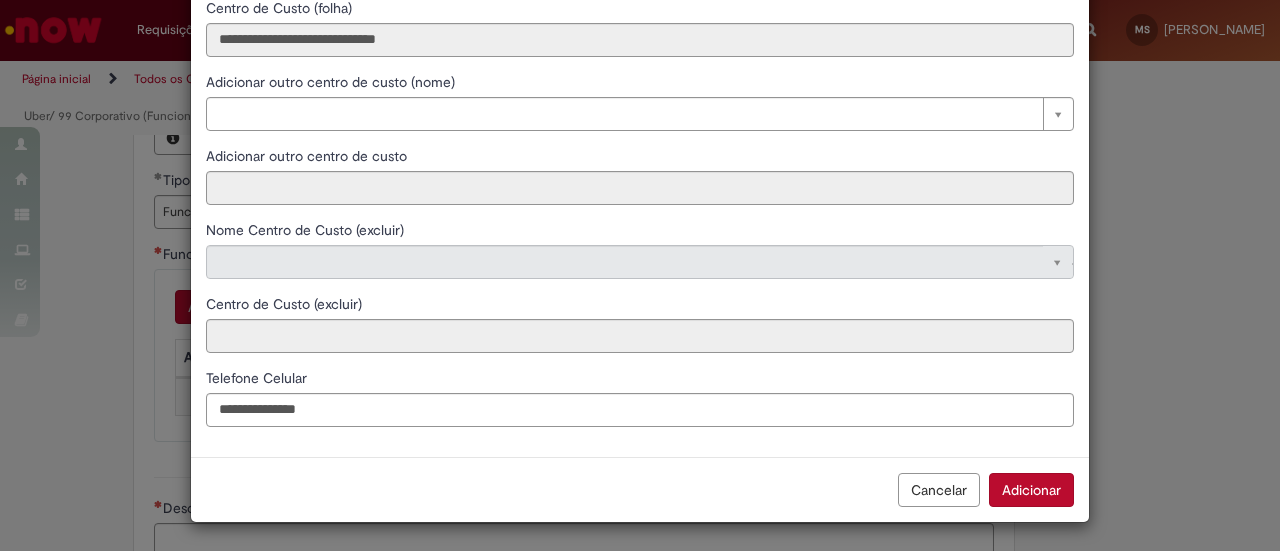 click on "**********" at bounding box center [640, 72] 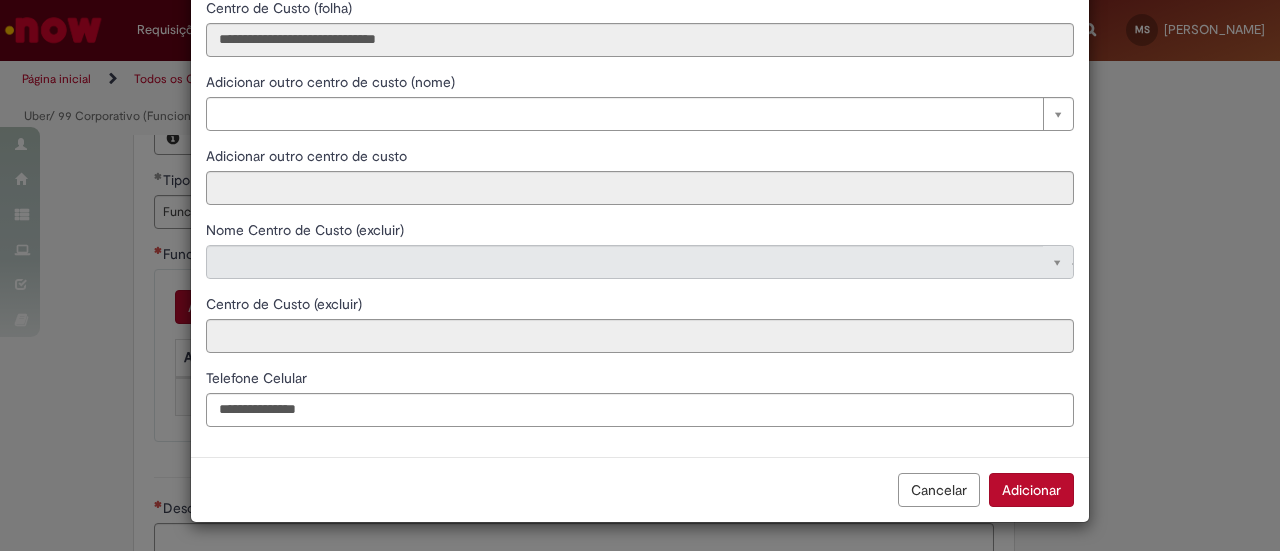 scroll, scrollTop: 400, scrollLeft: 0, axis: vertical 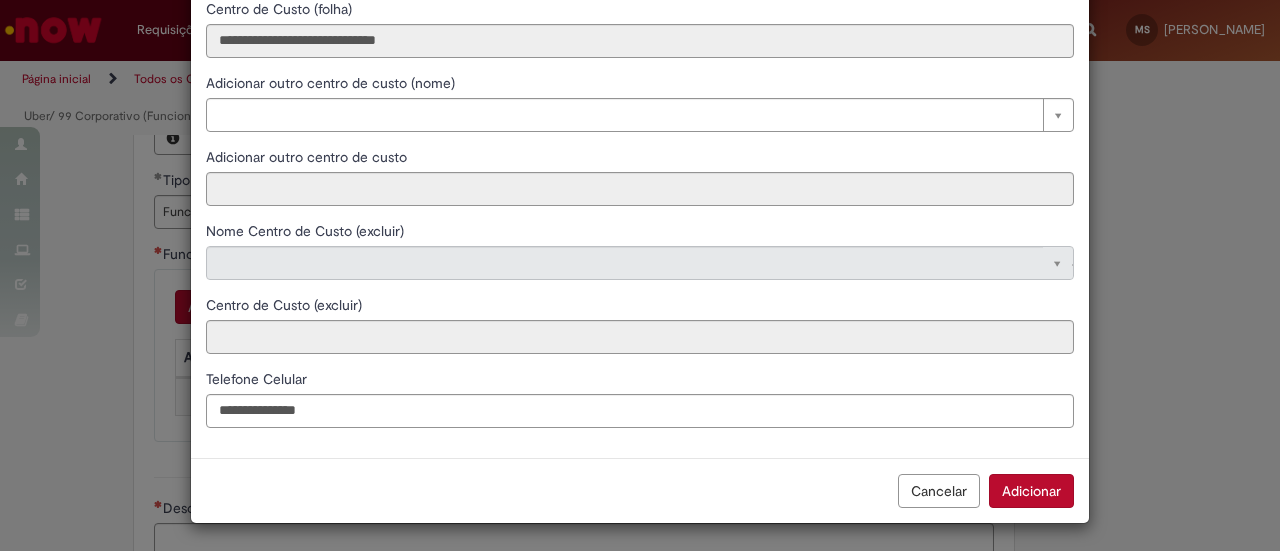 click on "Adicionar" at bounding box center (1031, 491) 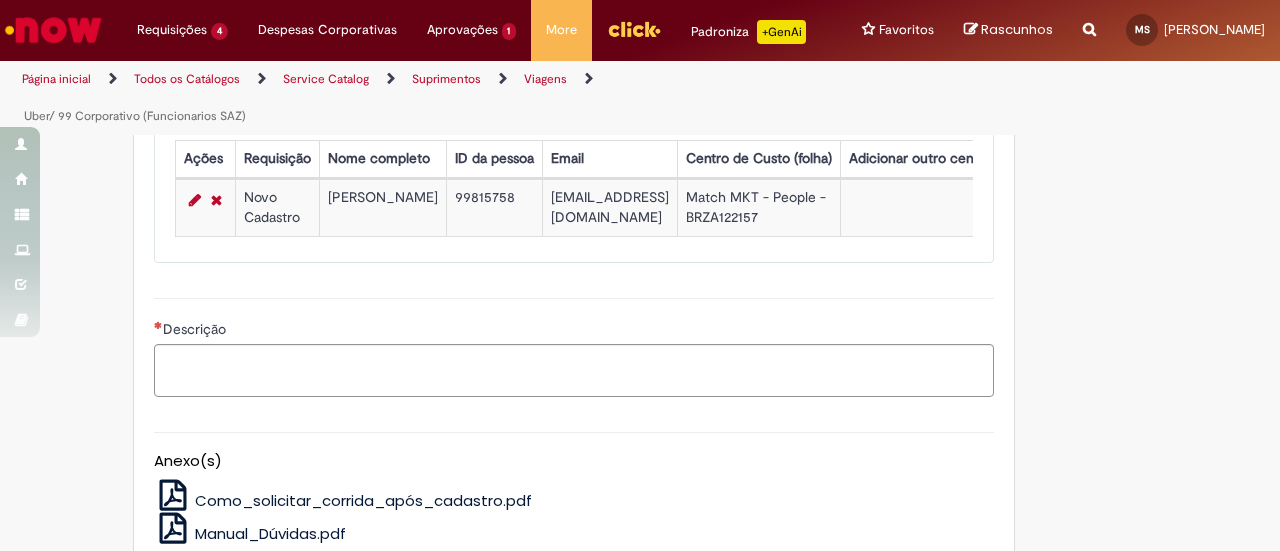 scroll, scrollTop: 1100, scrollLeft: 0, axis: vertical 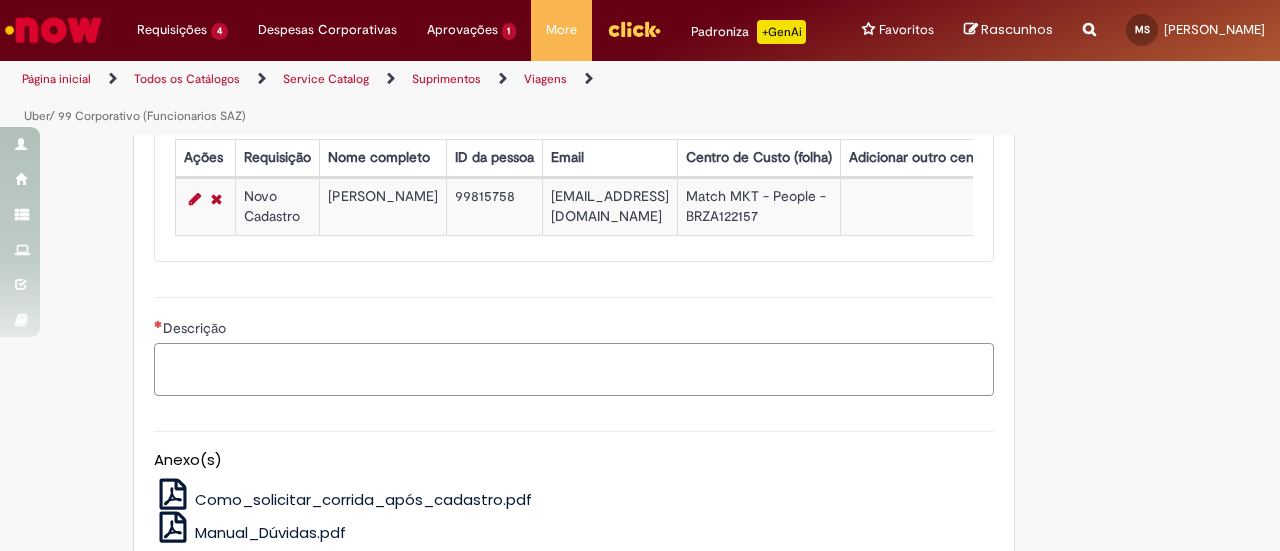 click on "Descrição" at bounding box center (574, 369) 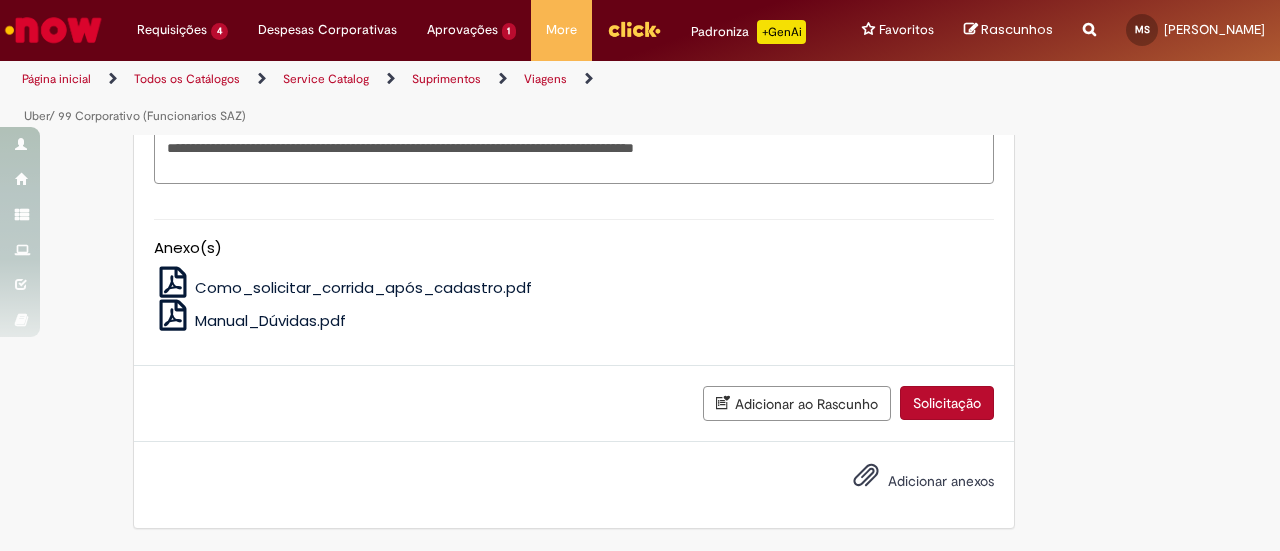 scroll, scrollTop: 1325, scrollLeft: 0, axis: vertical 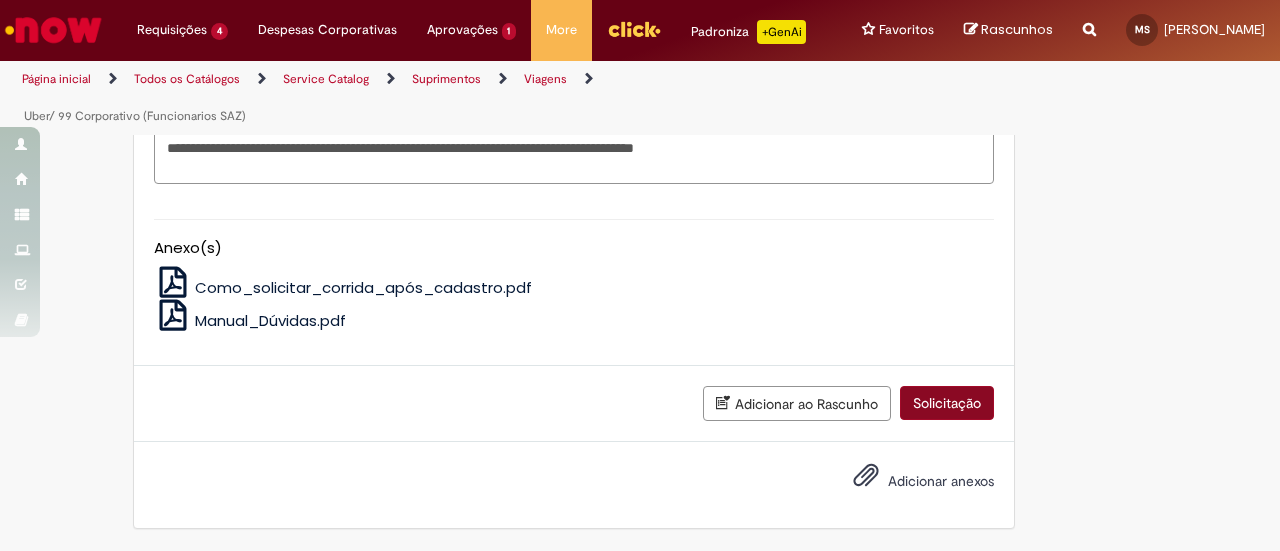 type on "**********" 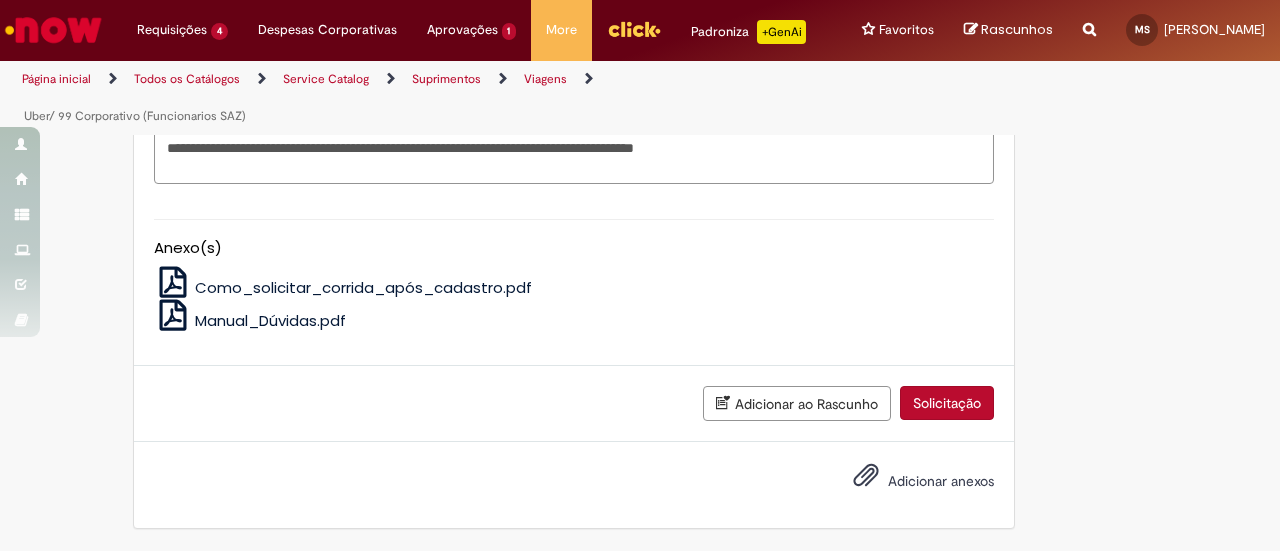 click on "Solicitação" at bounding box center (947, 403) 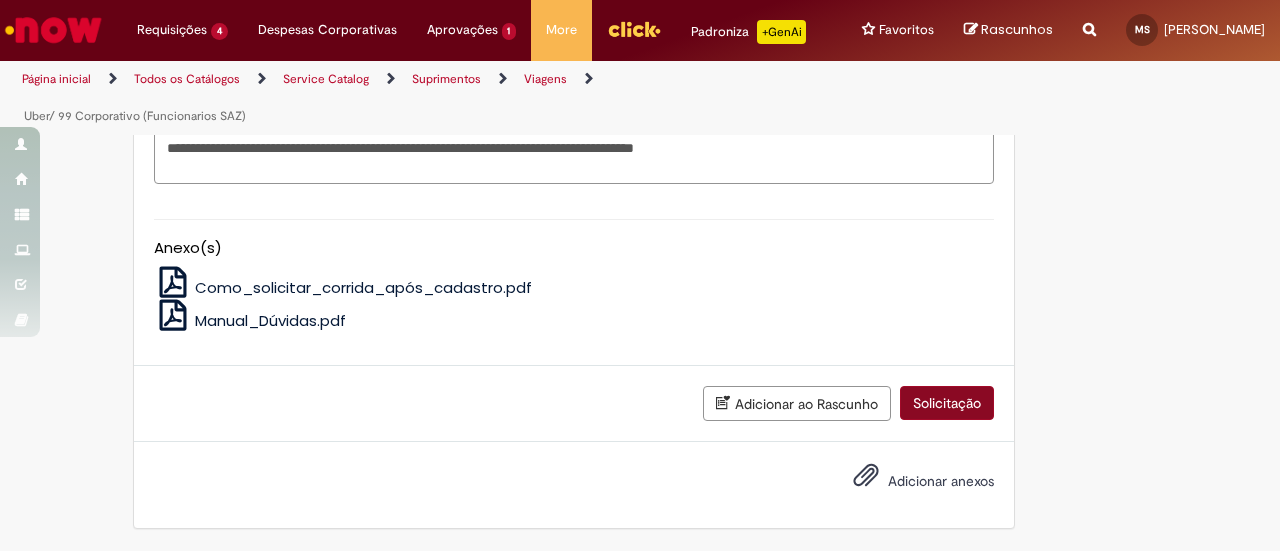scroll, scrollTop: 1279, scrollLeft: 0, axis: vertical 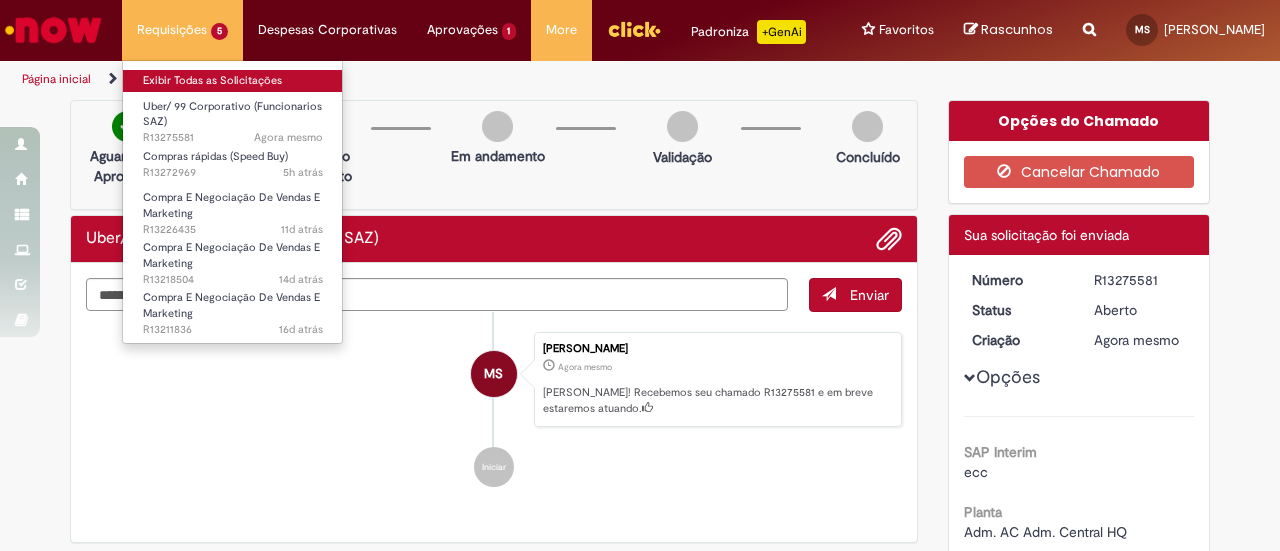 click on "Exibir Todas as Solicitações" at bounding box center [233, 81] 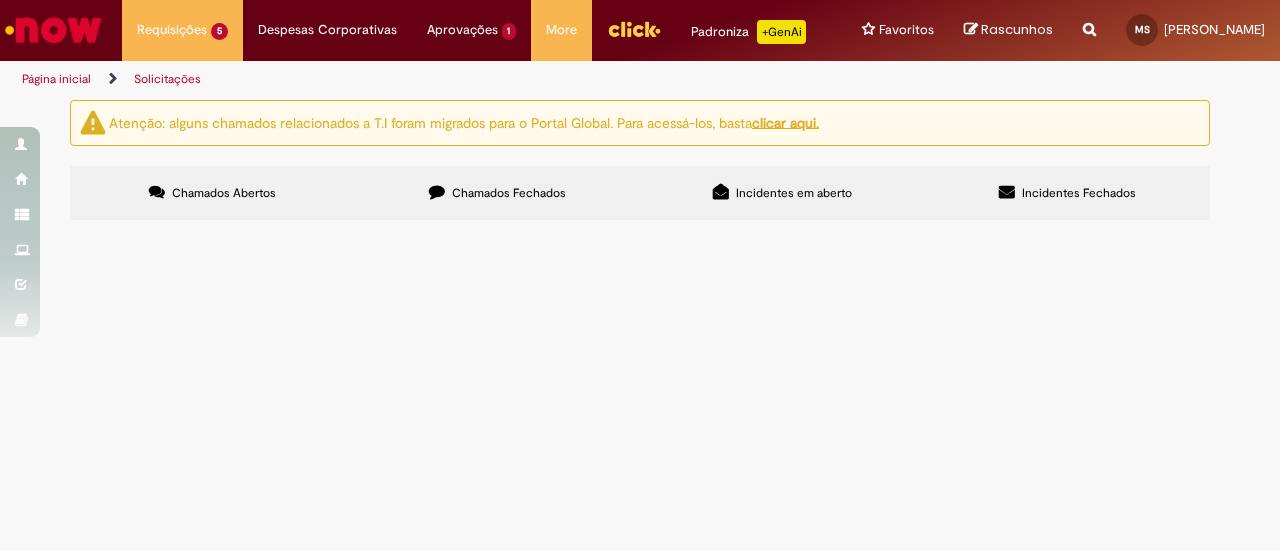 scroll, scrollTop: 181, scrollLeft: 0, axis: vertical 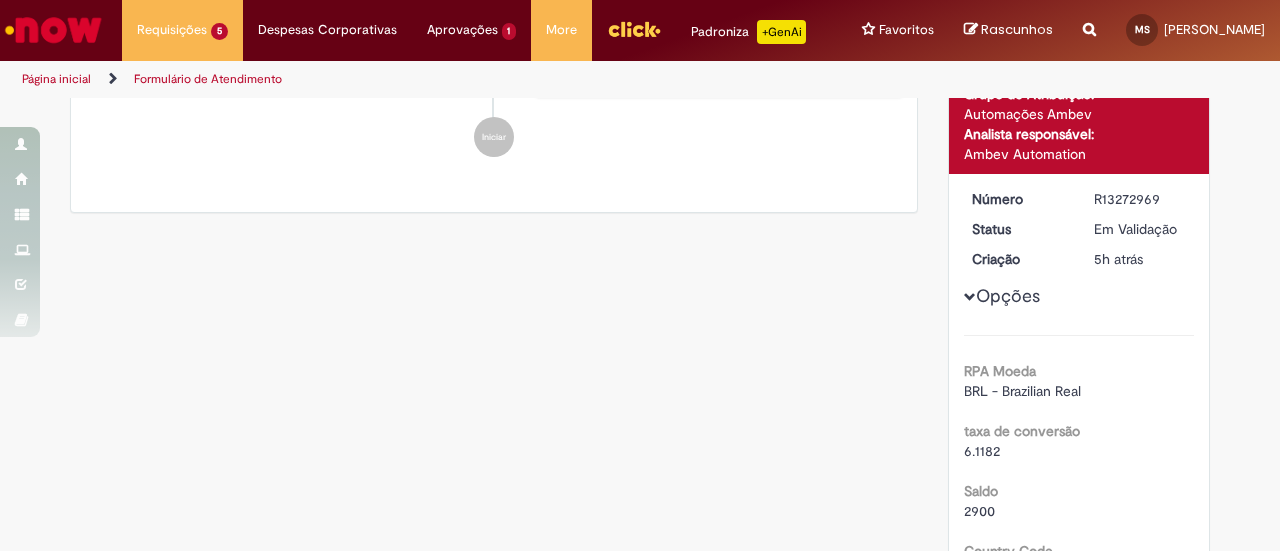click on "Verificar Código de Barras
Compras rápidas (Speed Buy)
Enviar
MS
[PERSON_NAME]
5h atrás 5 horas atrás
[PERSON_NAME]! Recebemos seu chamado R13272969 e em breve estaremos atuando.
Iniciar
Solução Proposta
Aceitar solução   Rejeitar Solução
Detalhes do tíquete
Grupo de Atribuição:
Automações Ambev
Analista responsável:
Ambev Automation
Número" at bounding box center [640, 1583] 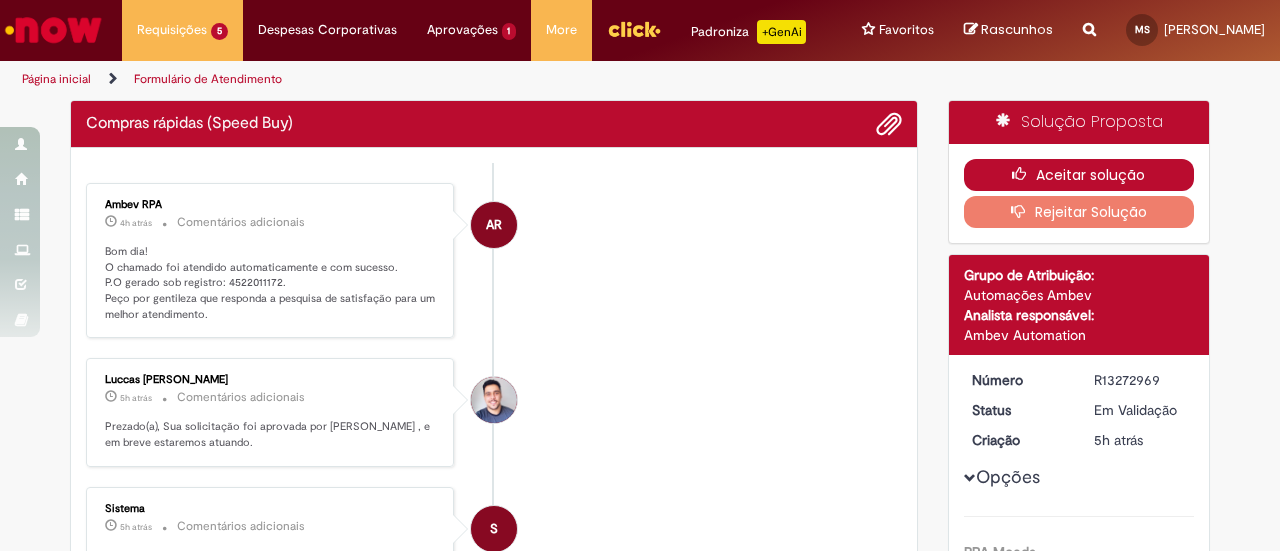 click on "Aceitar solução" at bounding box center [1079, 175] 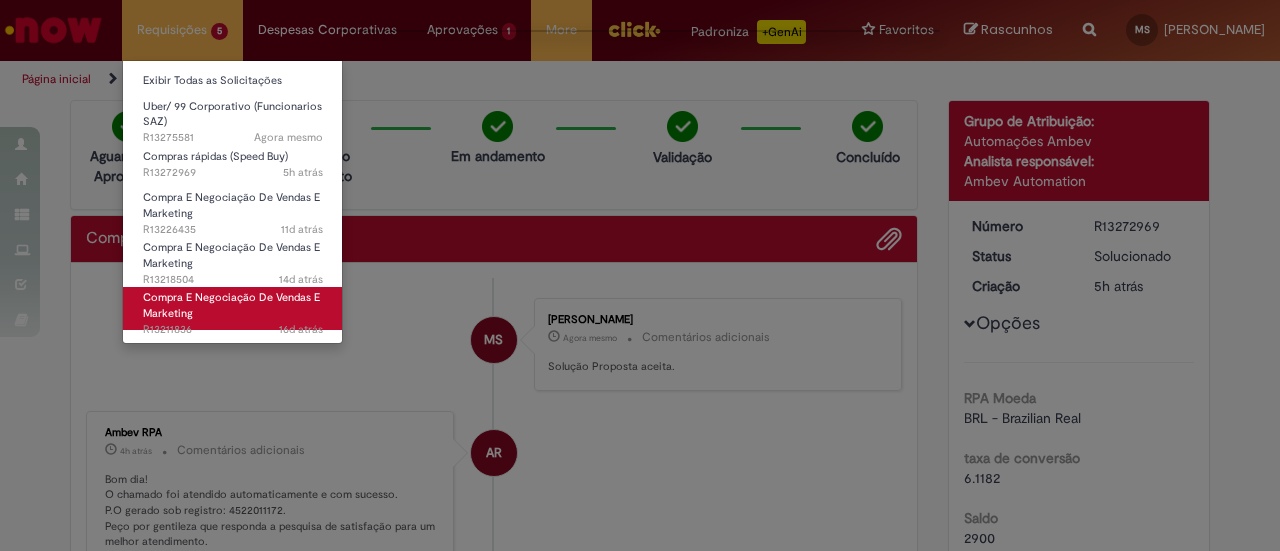 click on "Compra E Negociação De Vendas E Marketing" at bounding box center [231, 305] 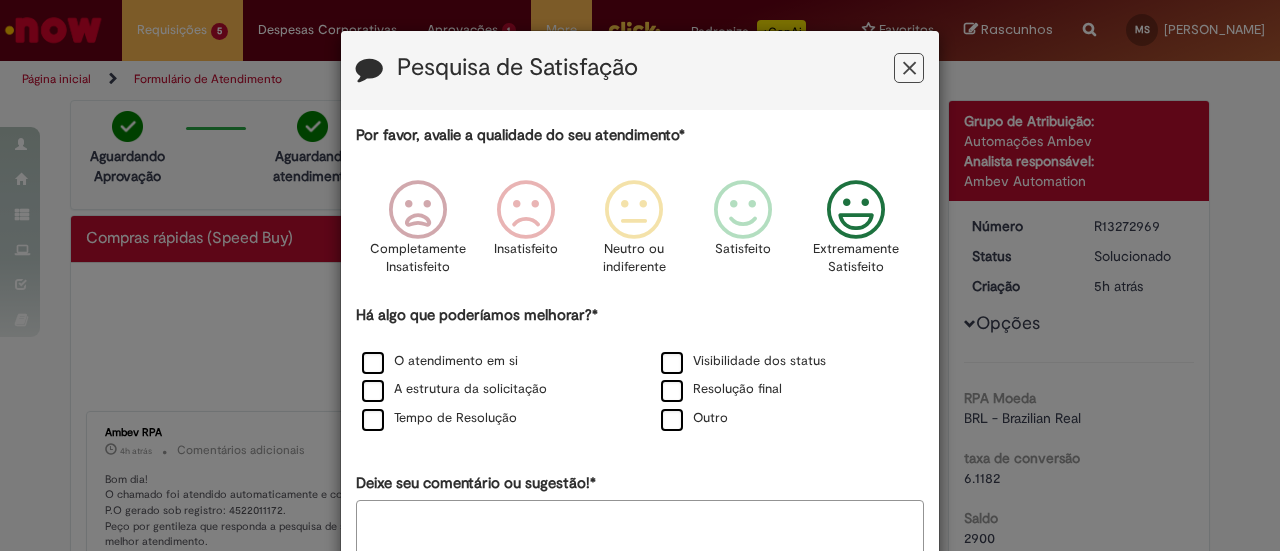 drag, startPoint x: 846, startPoint y: 211, endPoint x: 810, endPoint y: 231, distance: 41.18252 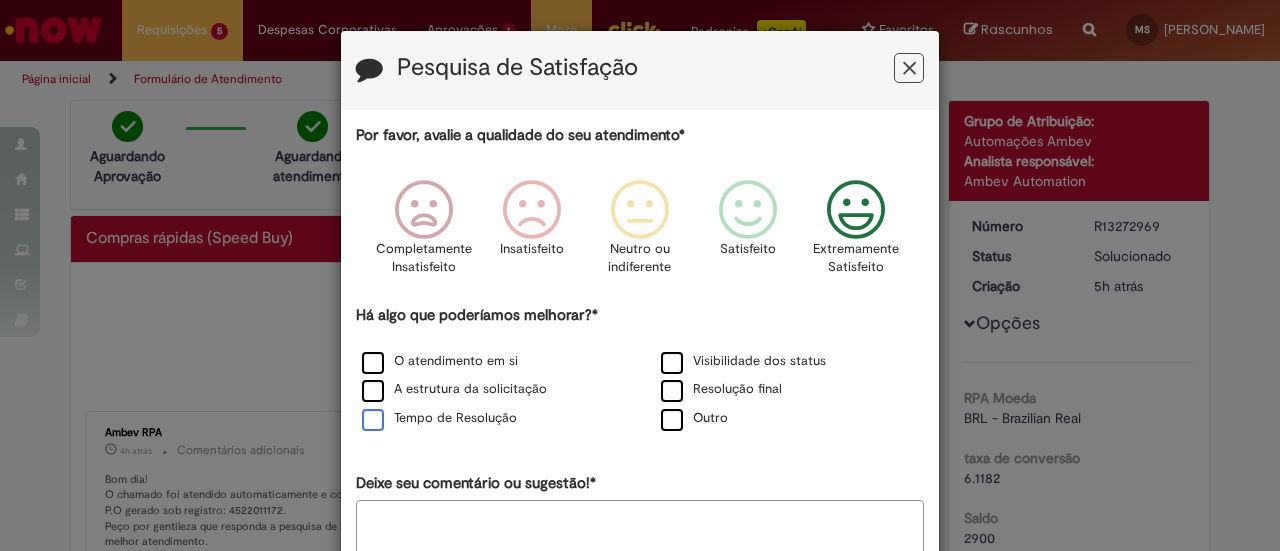 click on "Tempo de Resolução" at bounding box center (439, 418) 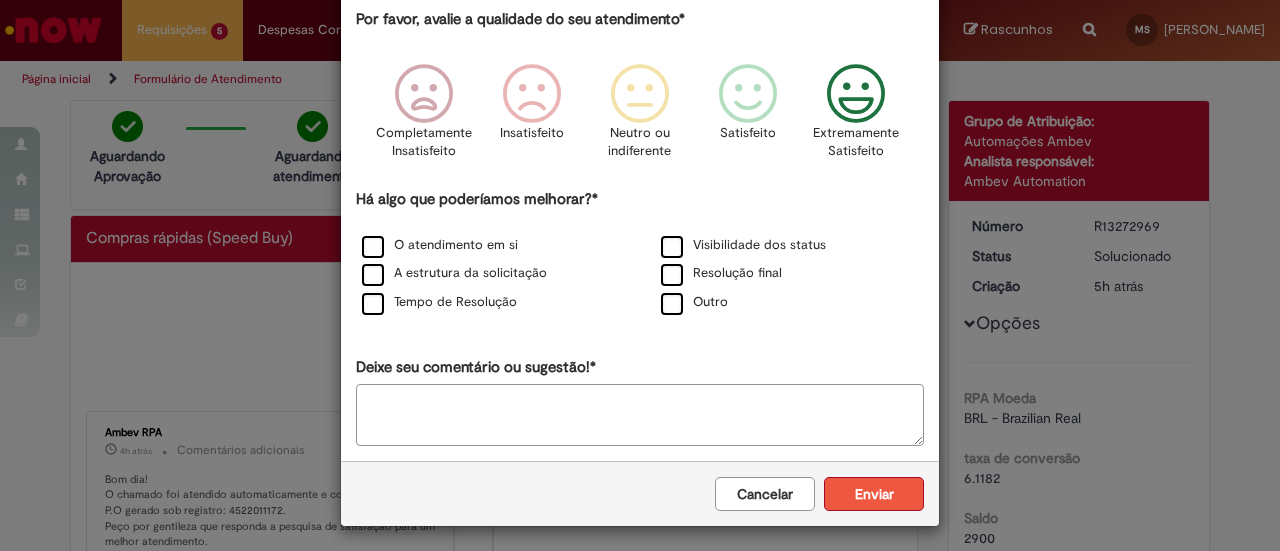 scroll, scrollTop: 119, scrollLeft: 0, axis: vertical 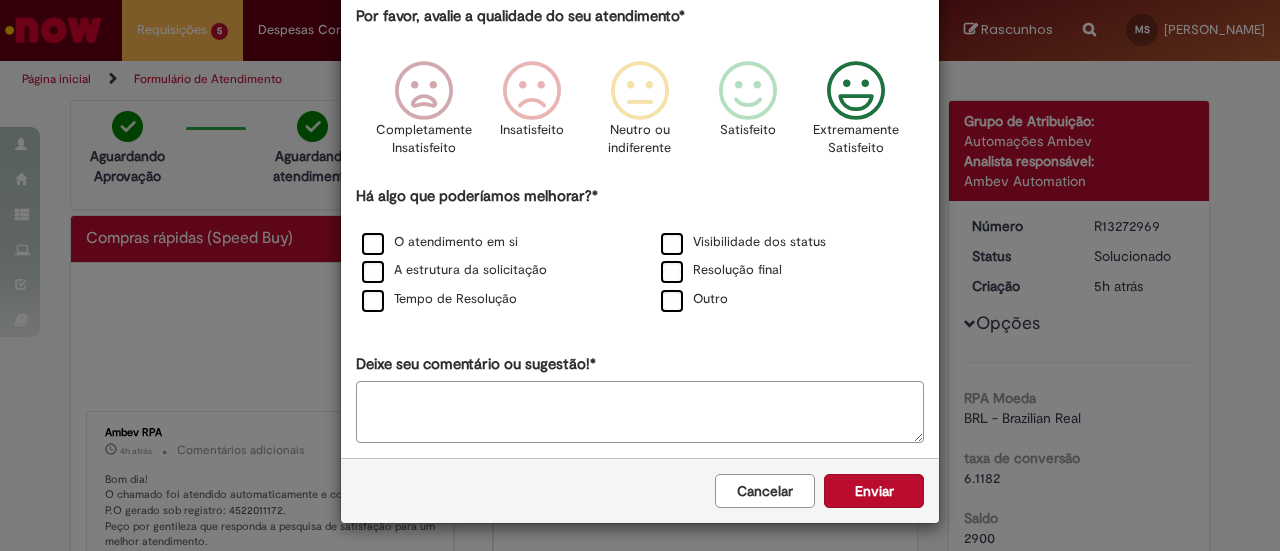 click on "Enviar" at bounding box center [874, 491] 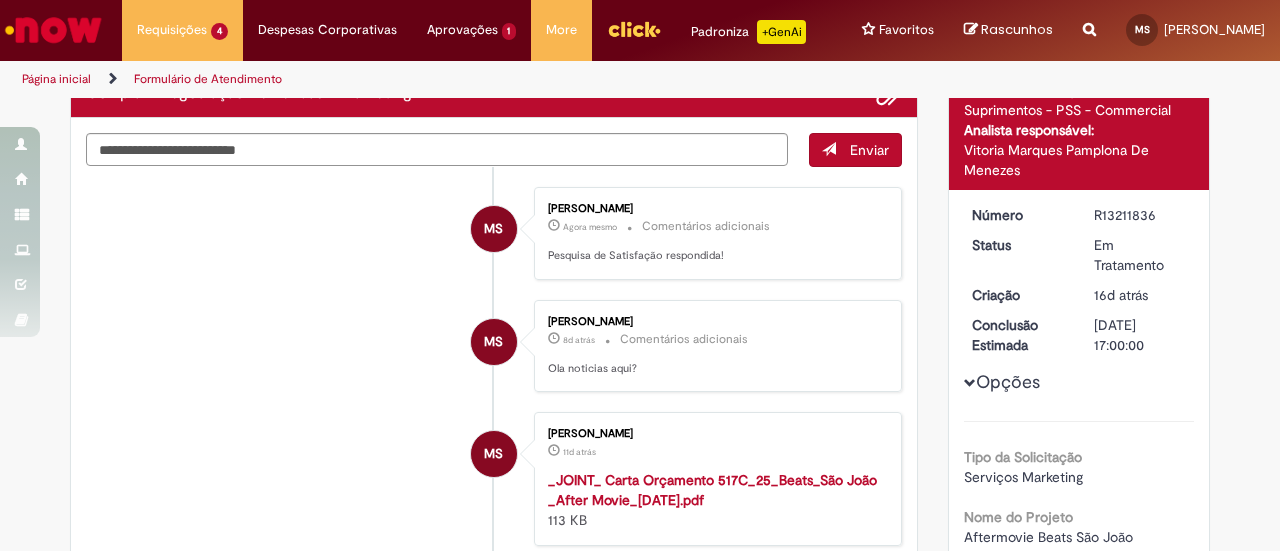 scroll, scrollTop: 100, scrollLeft: 0, axis: vertical 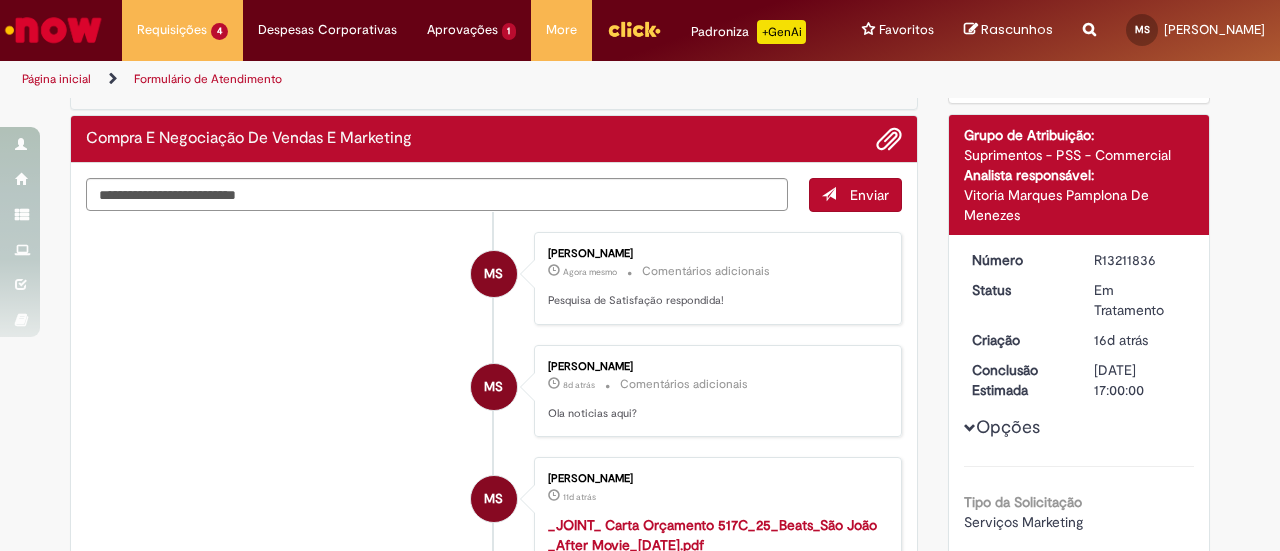drag, startPoint x: 1112, startPoint y: 271, endPoint x: 1147, endPoint y: 267, distance: 35.22783 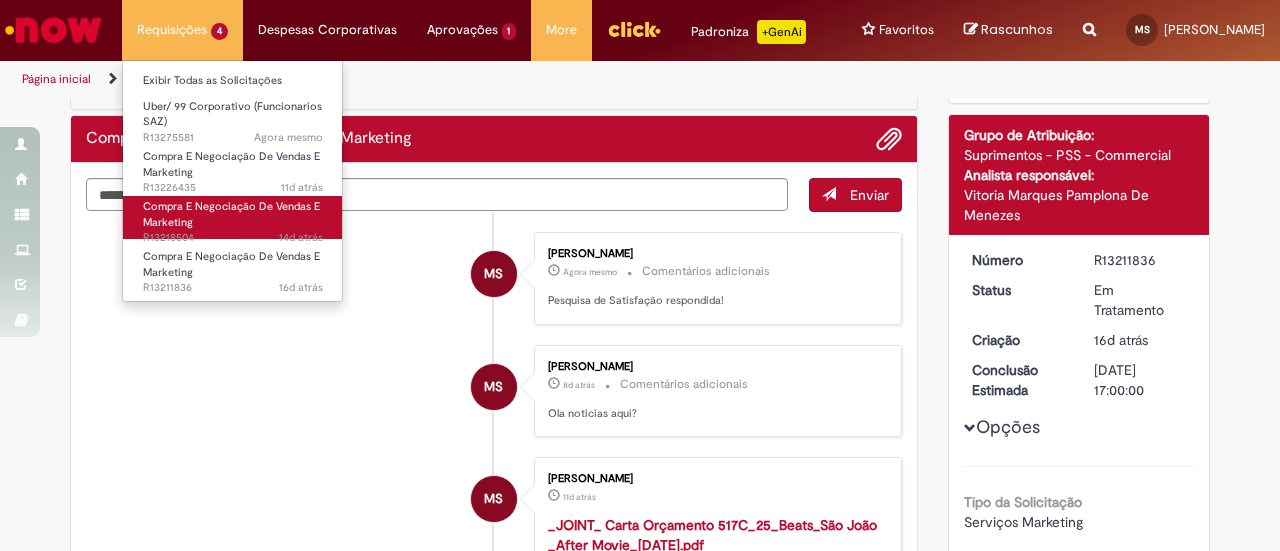 click on "Compra E Negociação De Vendas E Marketing" at bounding box center (231, 214) 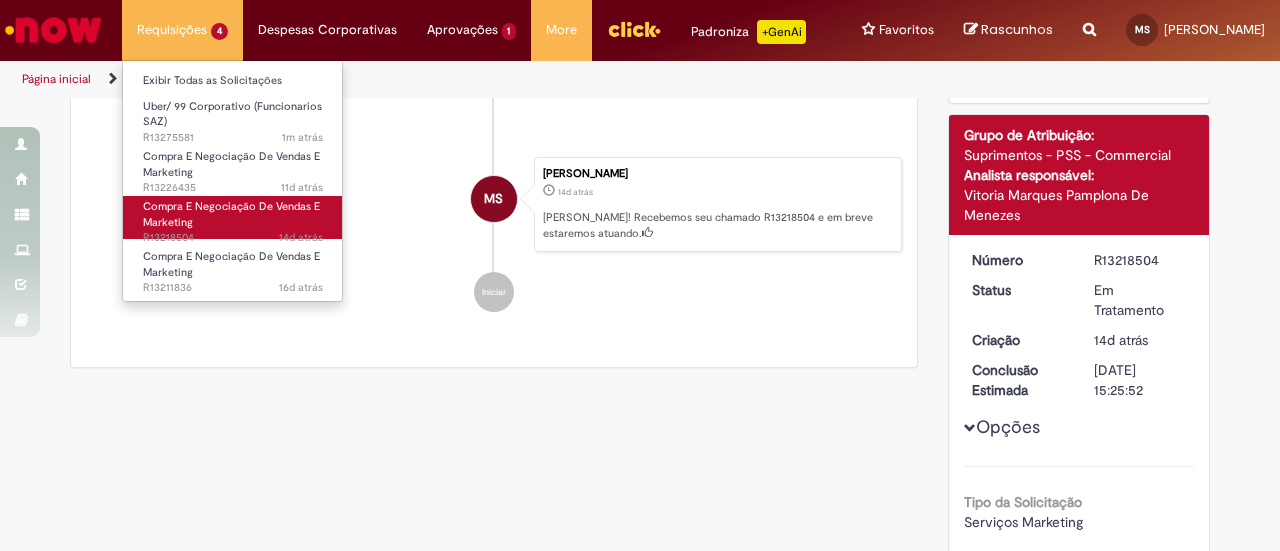 scroll, scrollTop: 0, scrollLeft: 0, axis: both 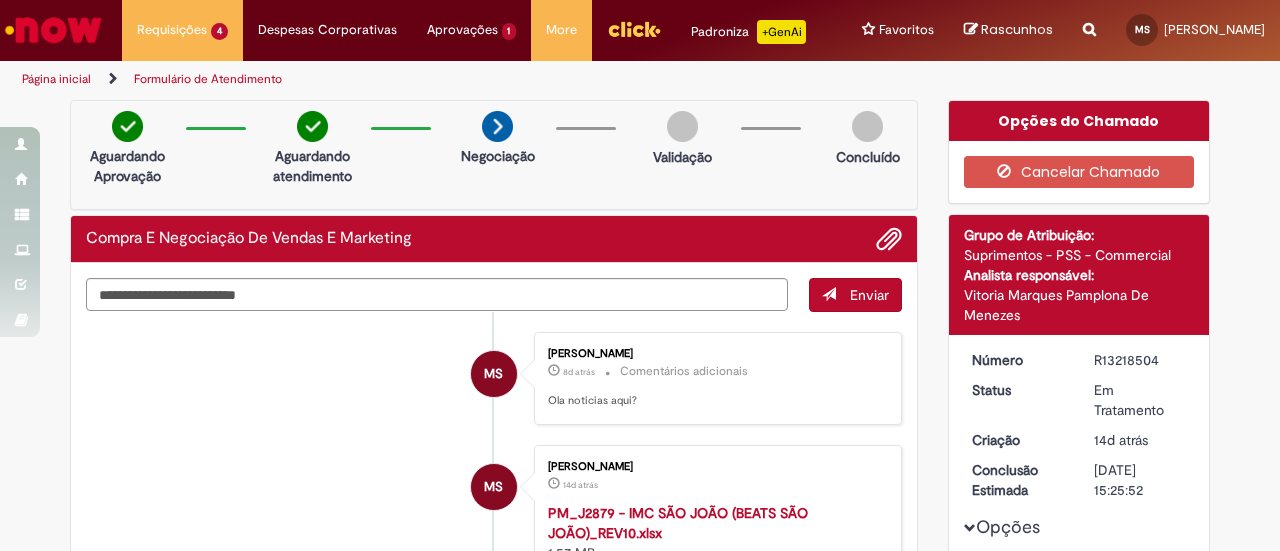 drag, startPoint x: 1082, startPoint y: 375, endPoint x: 1151, endPoint y: 367, distance: 69.46222 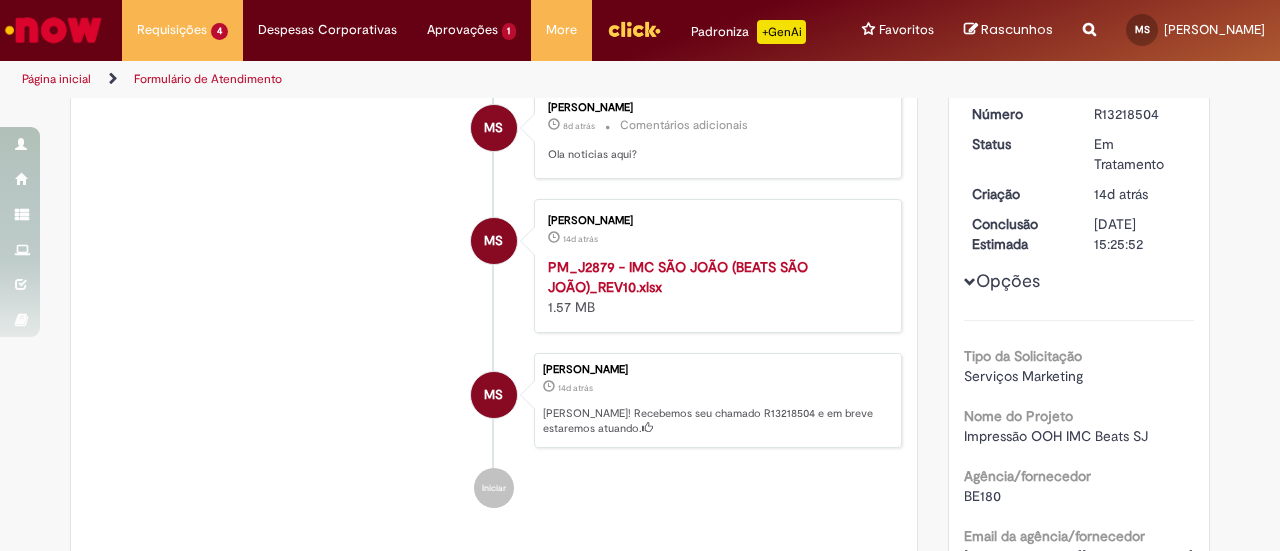 scroll, scrollTop: 300, scrollLeft: 0, axis: vertical 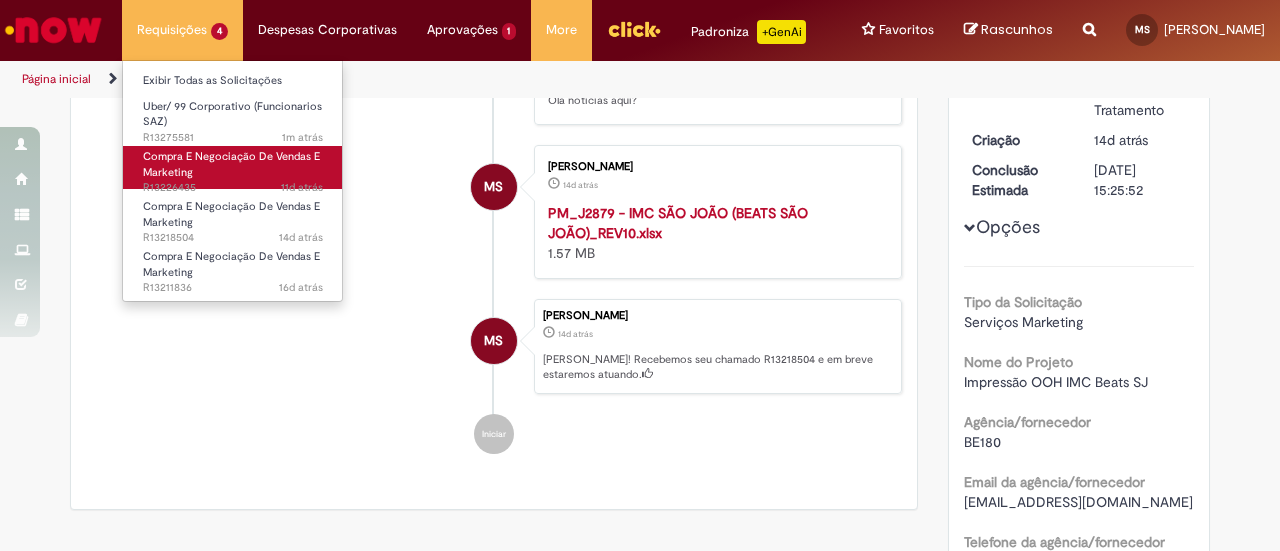 click on "Compra E Negociação De Vendas E Marketing" at bounding box center (231, 164) 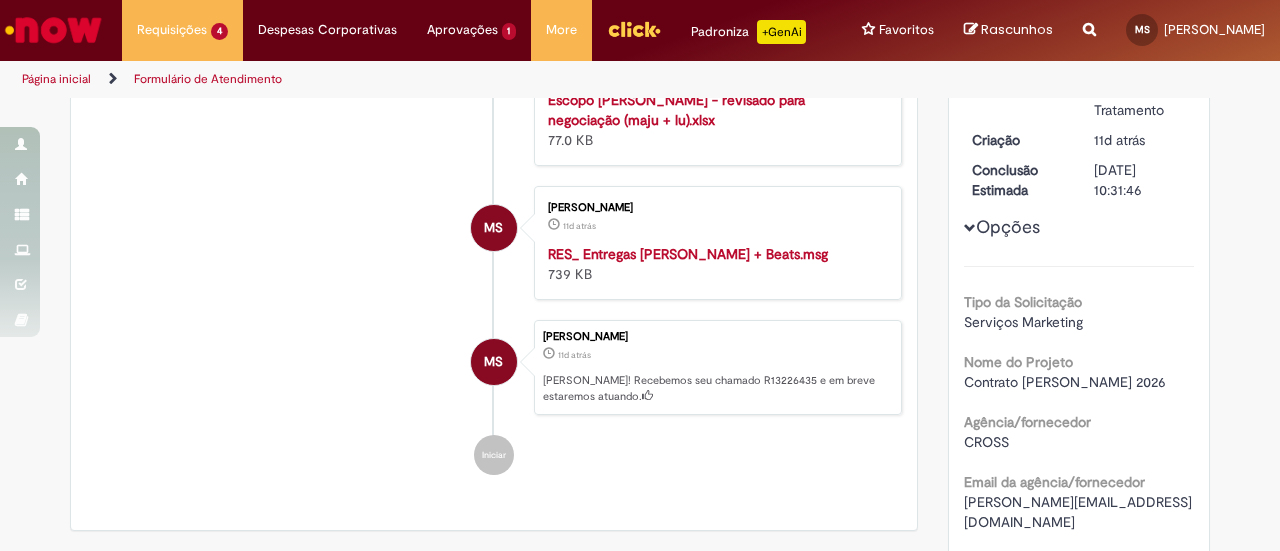 scroll, scrollTop: 0, scrollLeft: 0, axis: both 